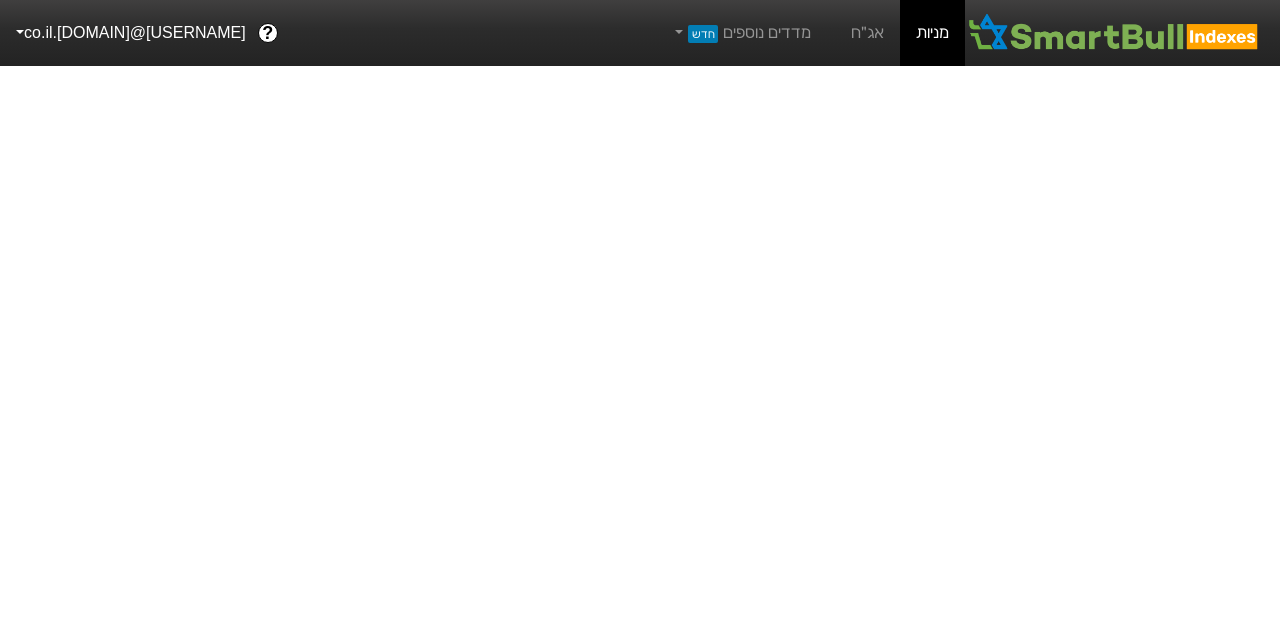 scroll, scrollTop: 0, scrollLeft: 0, axis: both 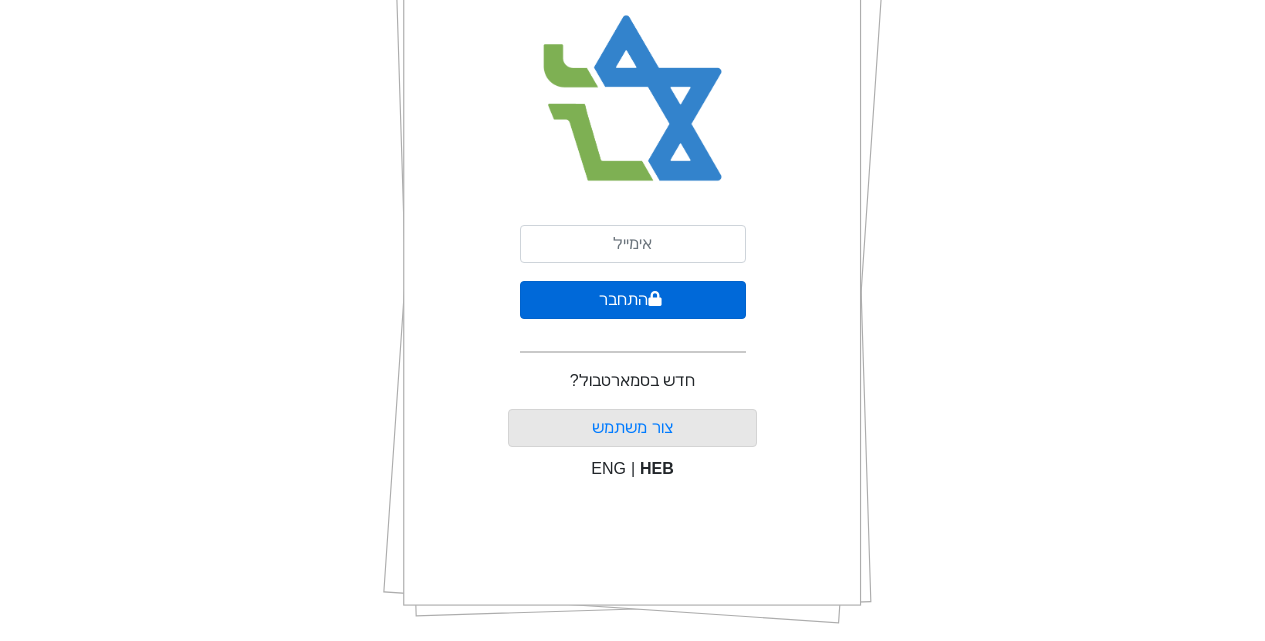 click on "התחבר" at bounding box center [633, 300] 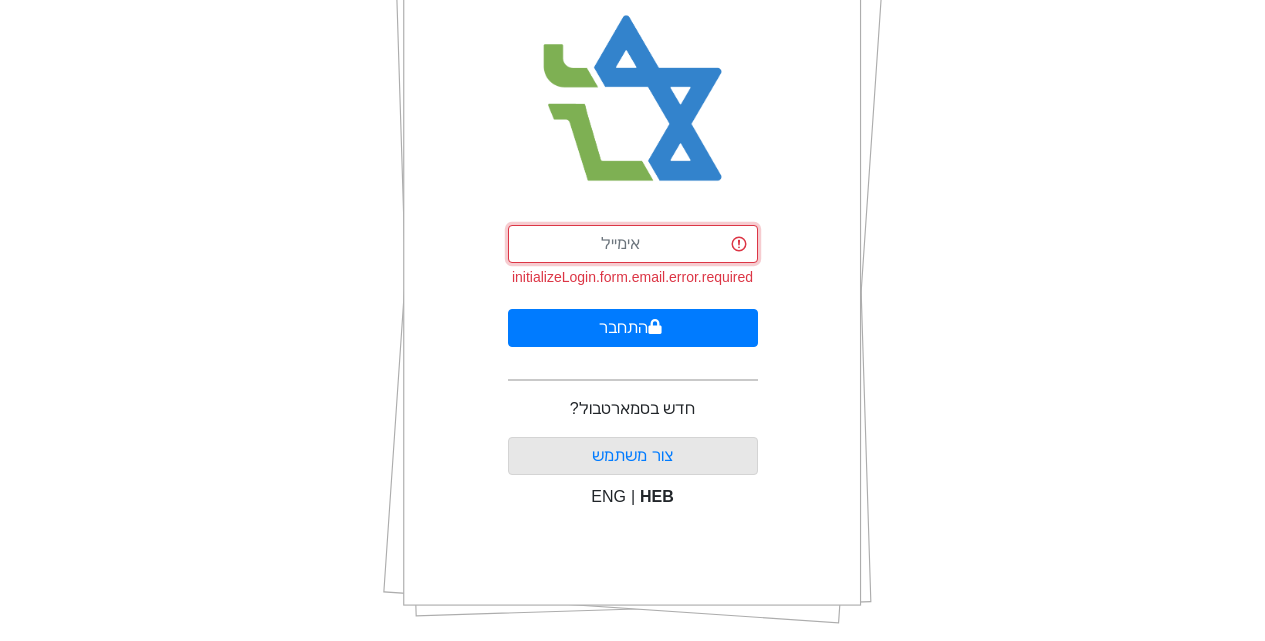 click at bounding box center [633, 244] 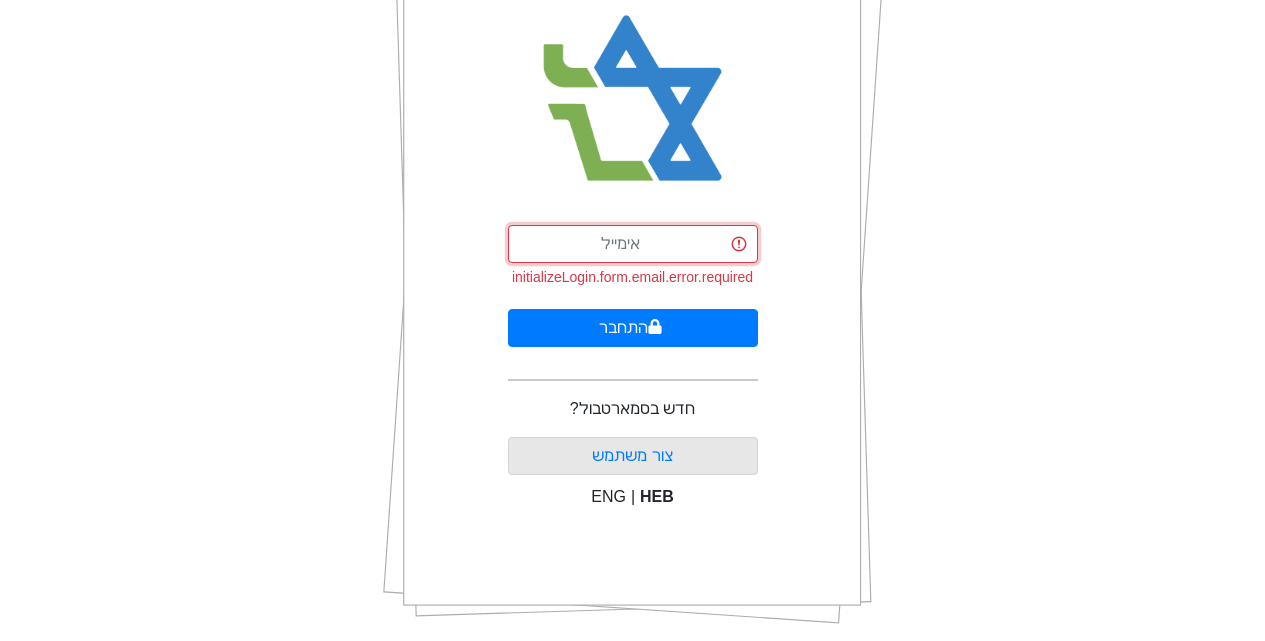 type on "[EMAIL]" 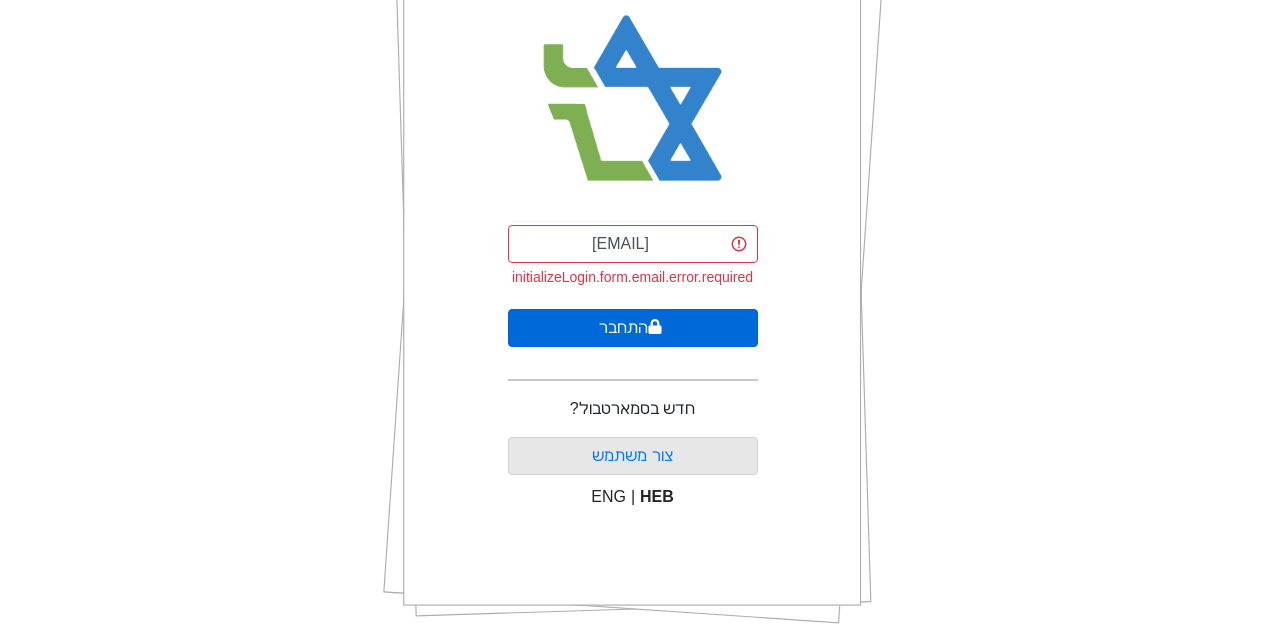 click on "התחבר" at bounding box center [633, 328] 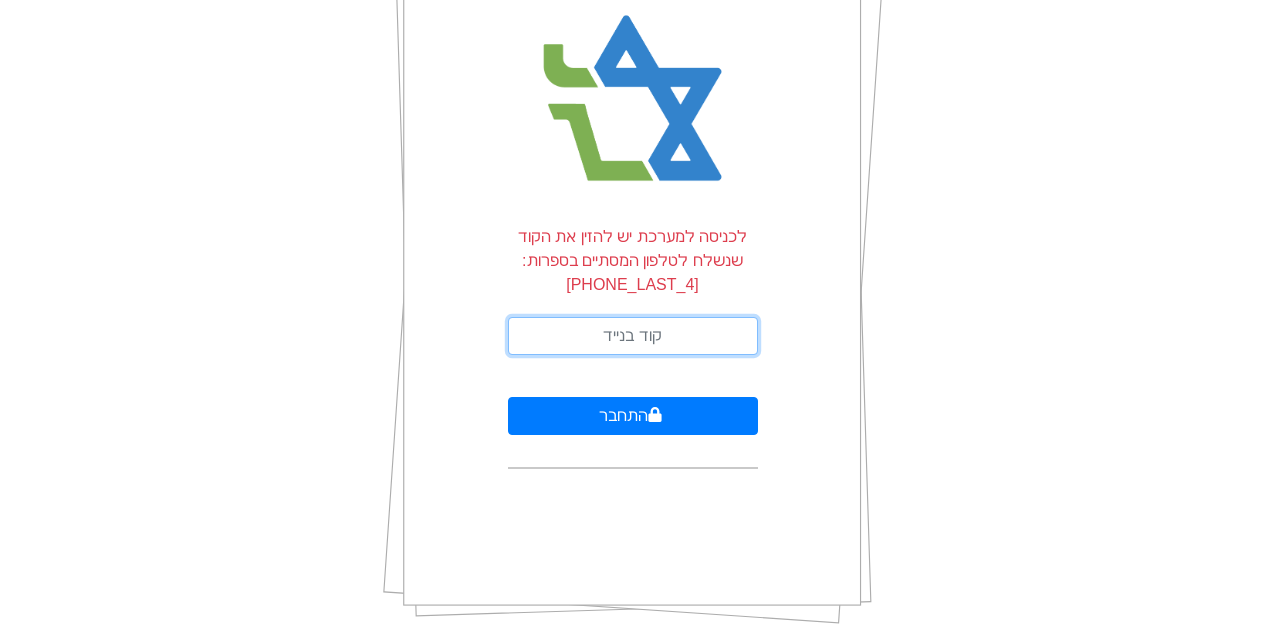 click at bounding box center (633, 336) 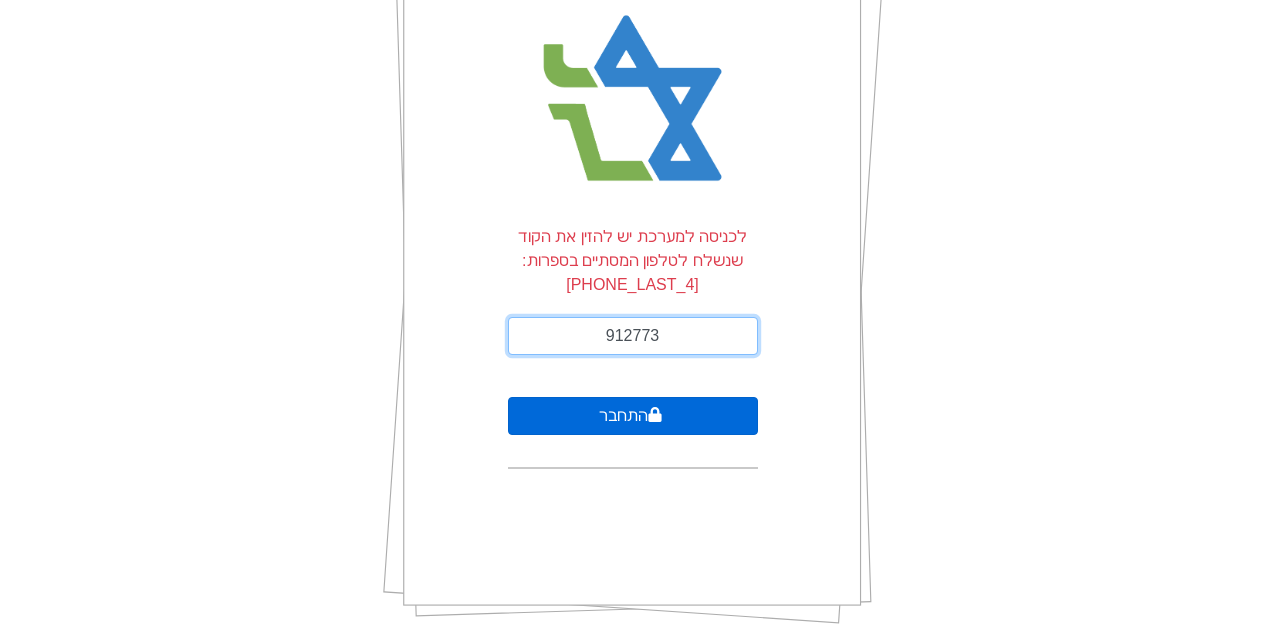 type on "912773" 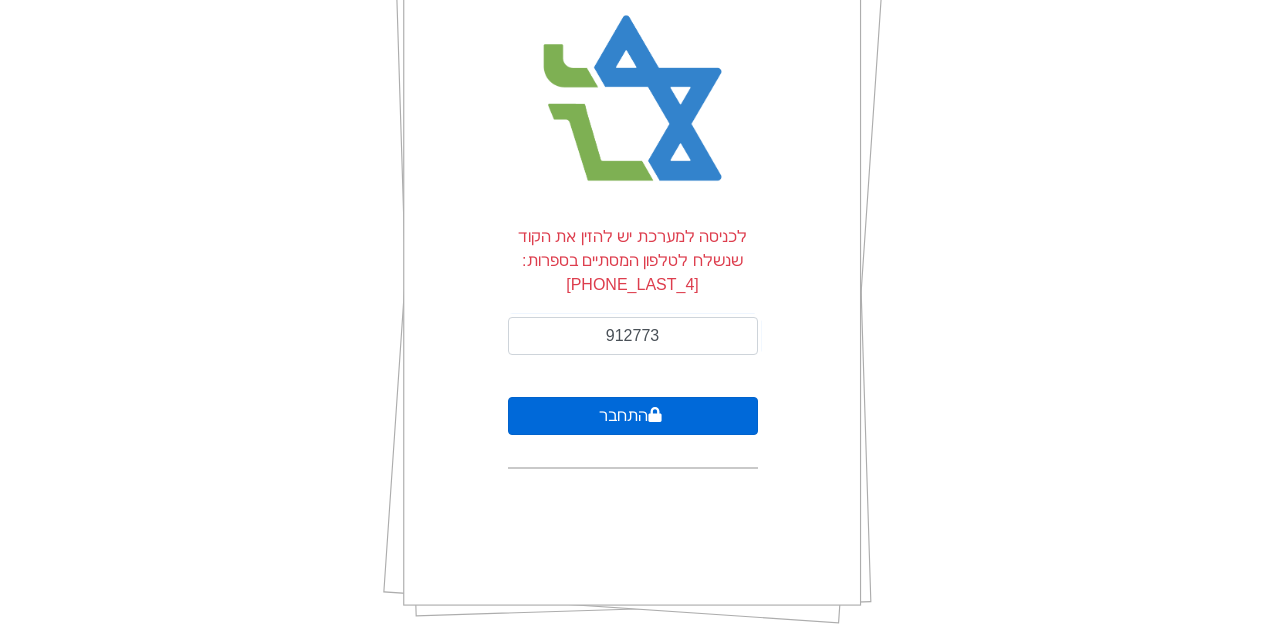 click on "התחבר" at bounding box center [633, 416] 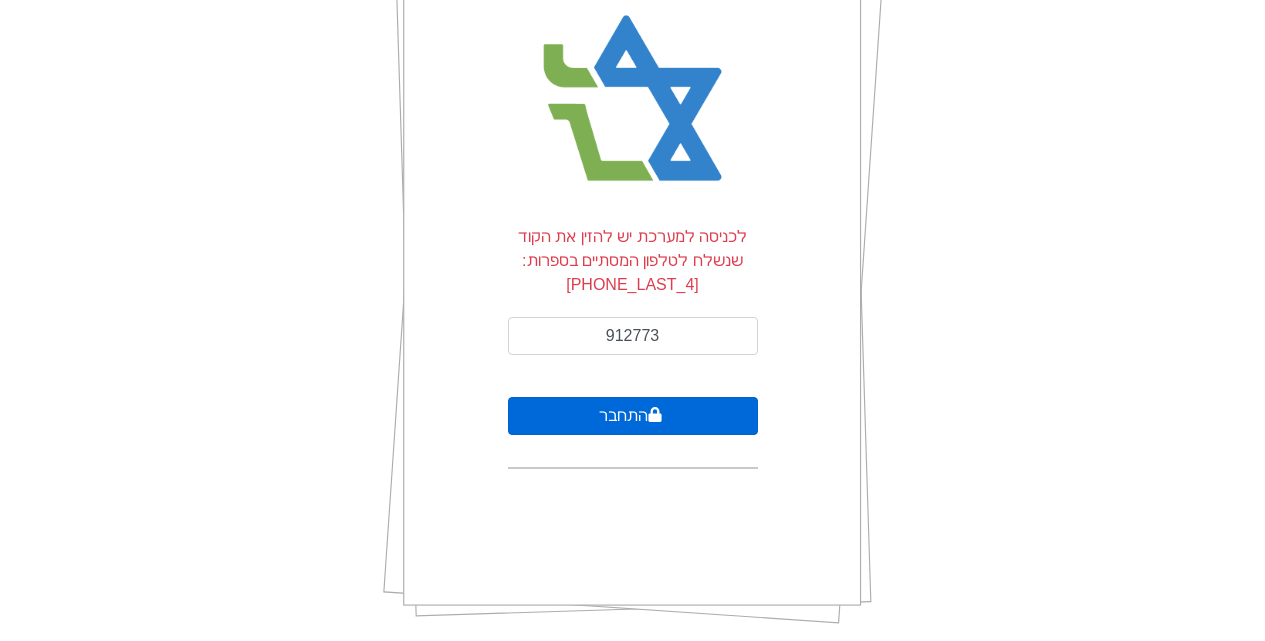 scroll, scrollTop: 0, scrollLeft: 0, axis: both 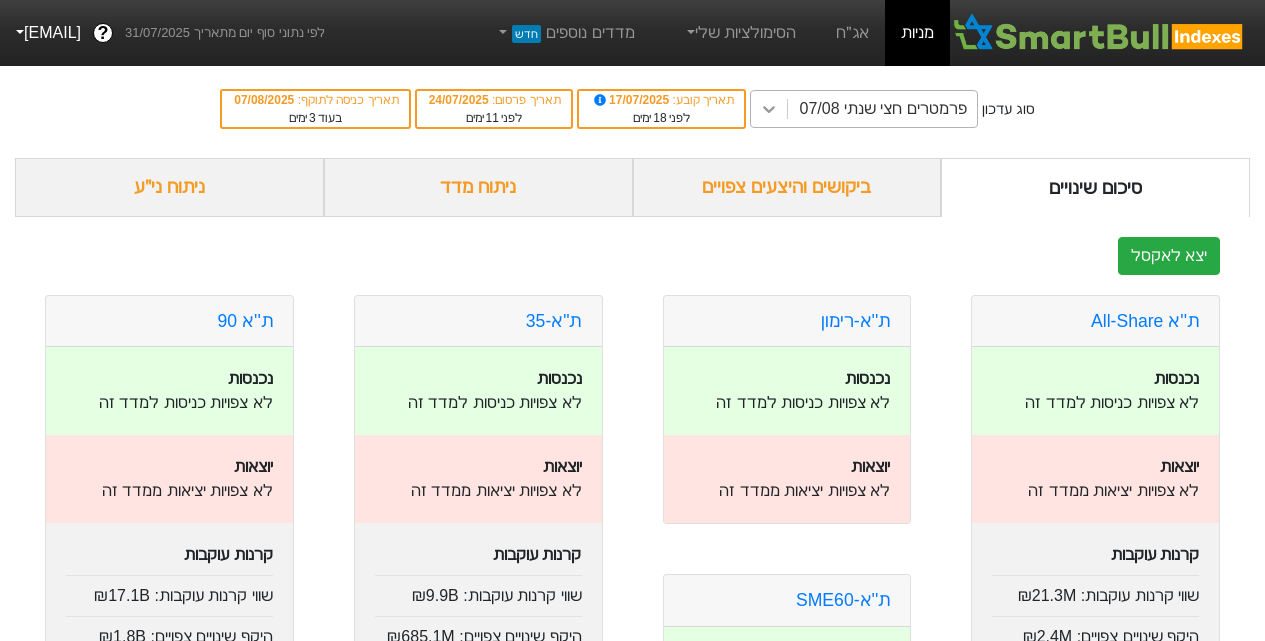 click 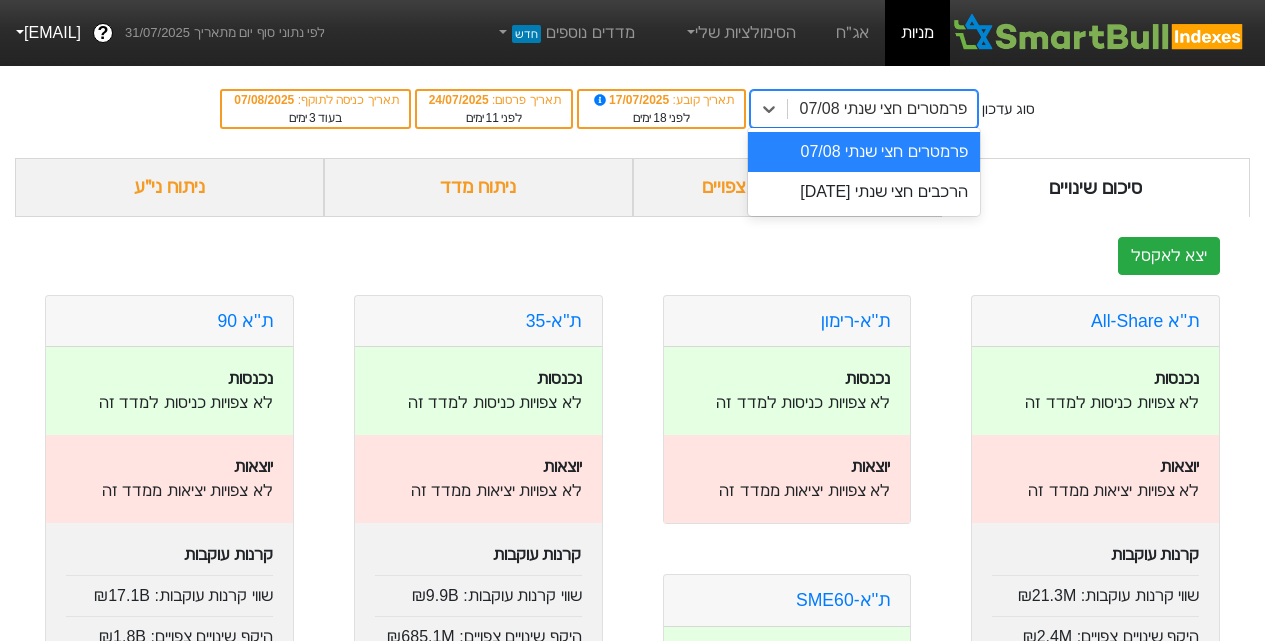 click on "סוג עדכון      option פרמטרים חצי שנתי [DATE] focused, 1 of 2. 2 results available. Use Up and Down to choose options, press Enter to select the currently focused option, press Escape to exit the menu, press Tab to select the option and exit the menu. פרמטרים חצי שנתי [DATE] פרמטרים חצי שנתי [DATE] הרכבים חצי שנתי [DATE] תאריך קובע :   [DATE] לפני 18 ימים תאריך פרסום :   [DATE] לפני 11 ימים תאריך כניסה לתוקף :   [DATE] בעוד 3 ימים" at bounding box center [632, 109] 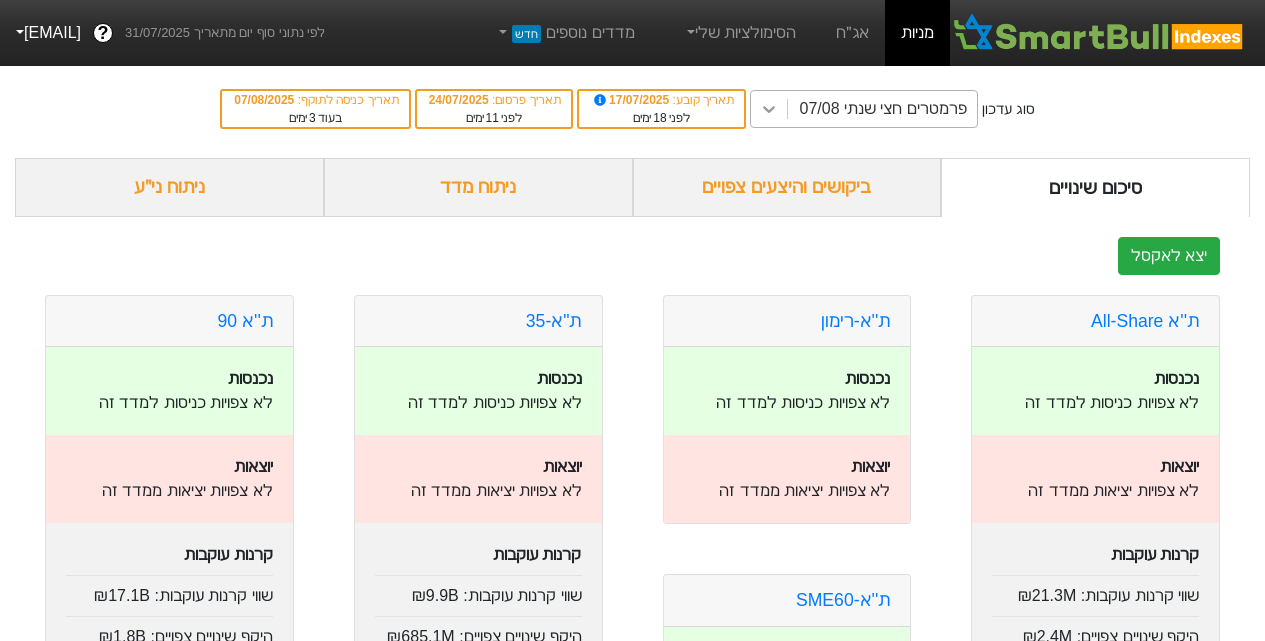 click 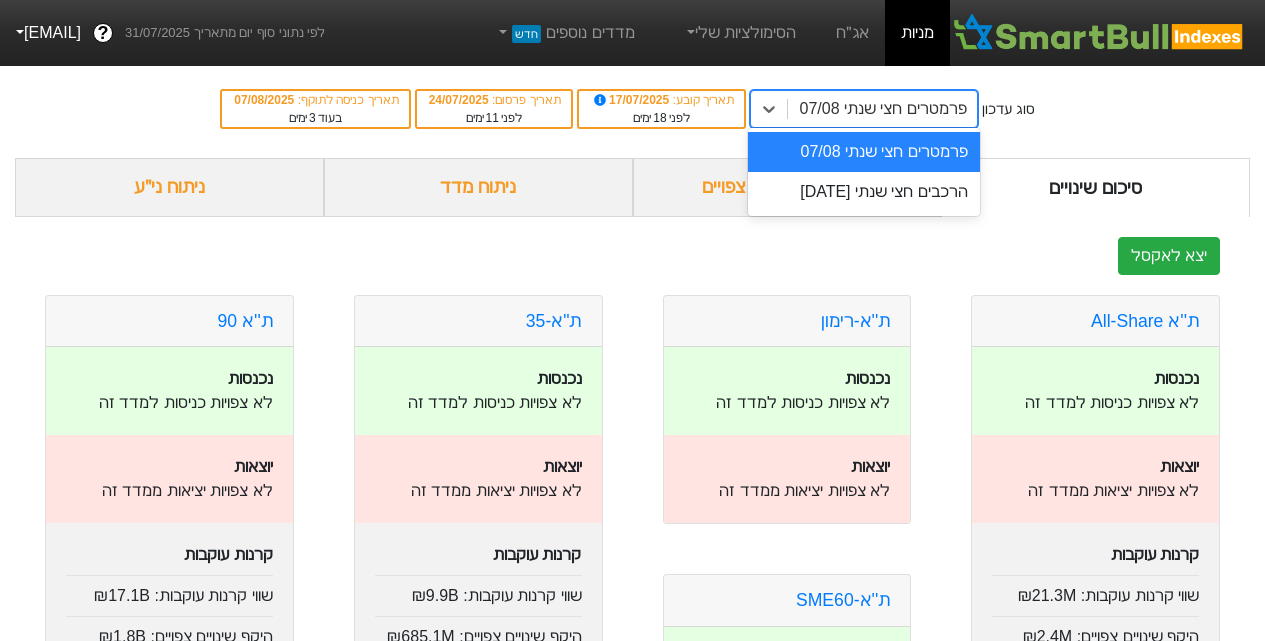 click on "סוג עדכון      option פרמטרים חצי שנתי [DATE] focused, 1 of 2. 2 results available. Use Up and Down to choose options, press Enter to select the currently focused option, press Escape to exit the menu, press Tab to select the option and exit the menu. פרמטרים חצי שנתי [DATE] פרמטרים חצי שנתי [DATE] הרכבים חצי שנתי [DATE] תאריך קובע :   [DATE] לפני 18 ימים תאריך פרסום :   [DATE] לפני 11 ימים תאריך כניסה לתוקף :   [DATE] בעוד 3 ימים" at bounding box center [632, 109] 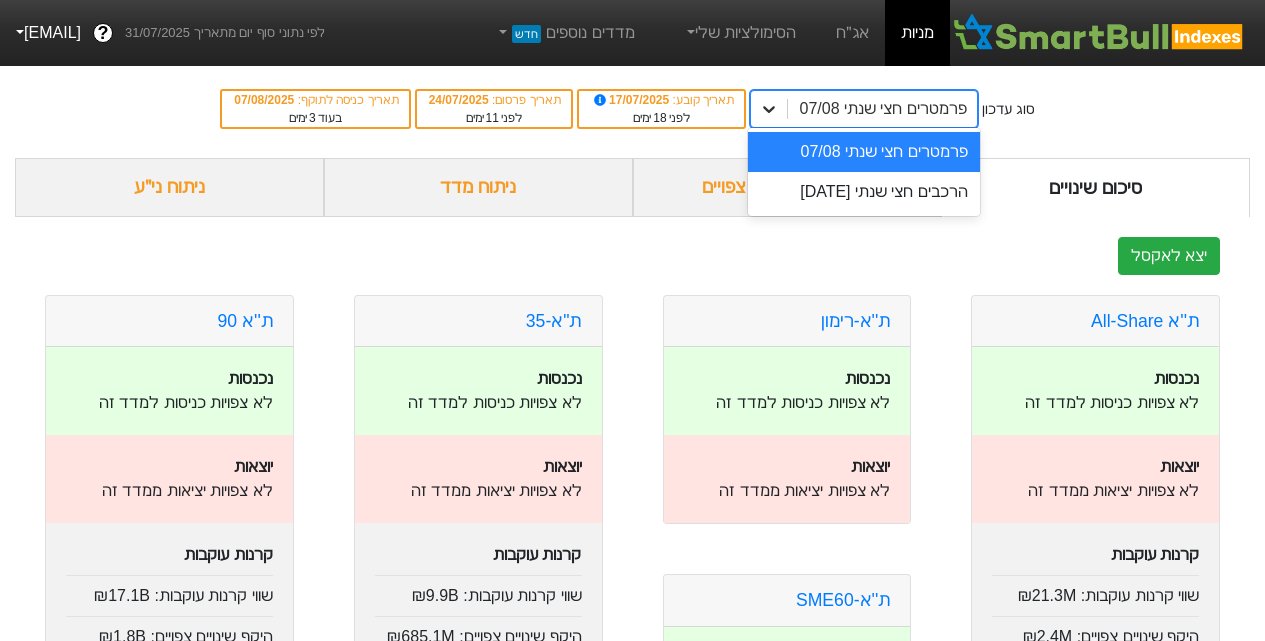 click 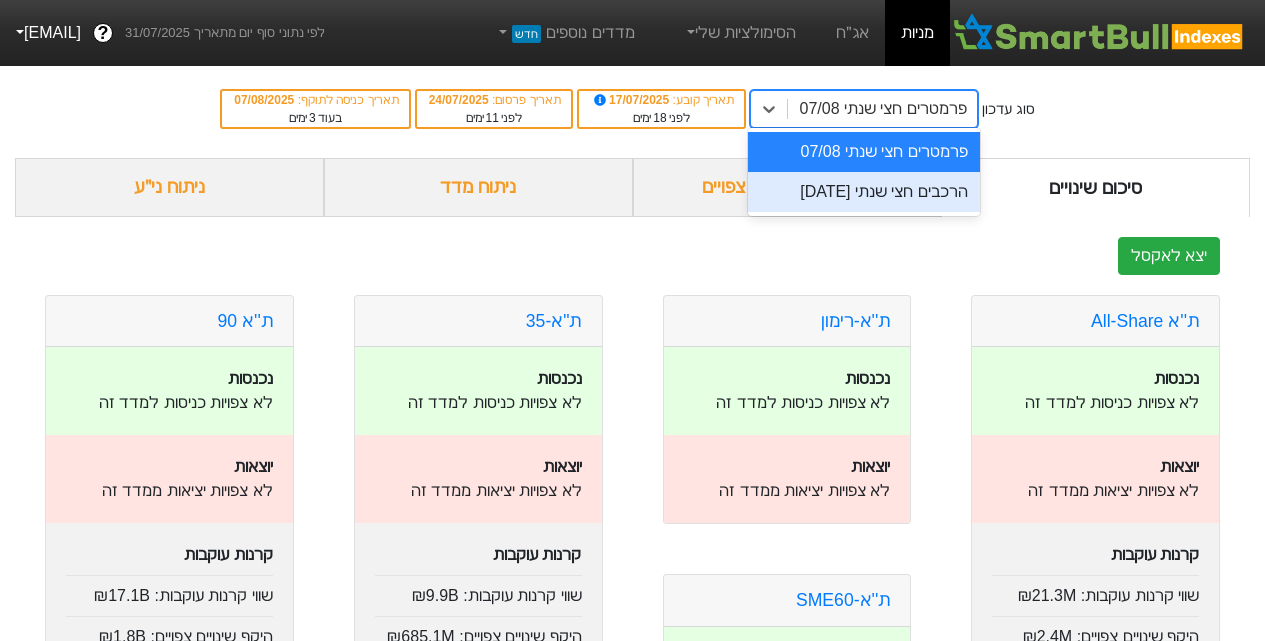 click on "הרכבים חצי שנתי [DATE]" at bounding box center [864, 192] 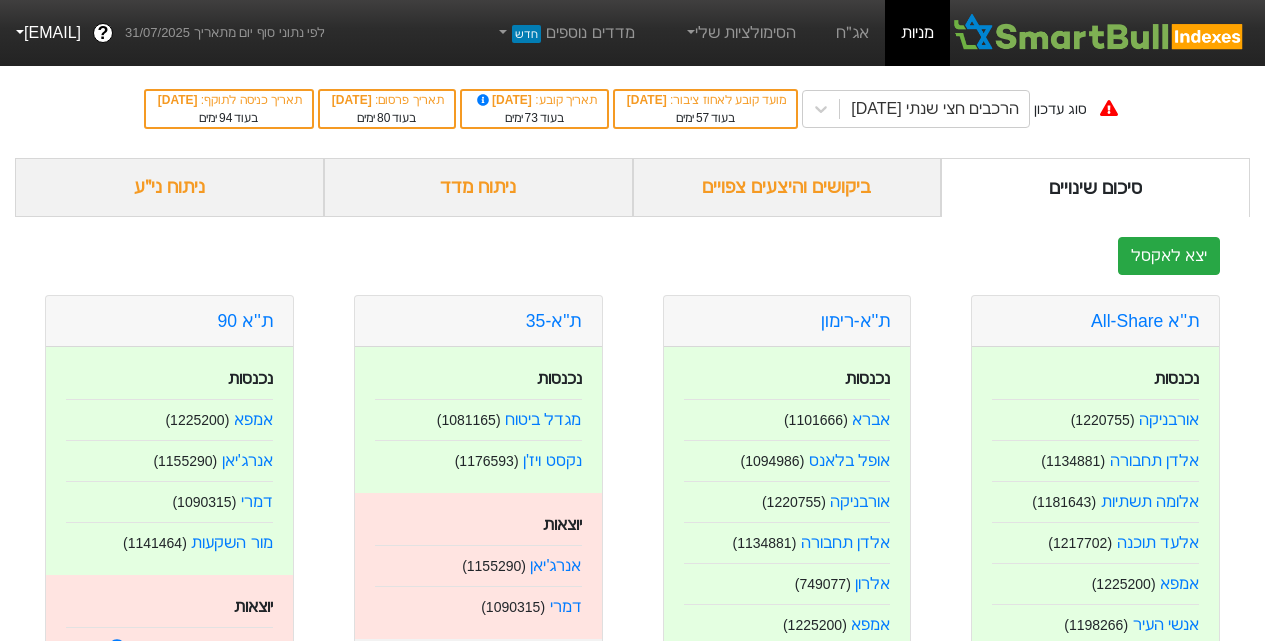 click on "ביקושים והיצעים צפויים" at bounding box center [787, 187] 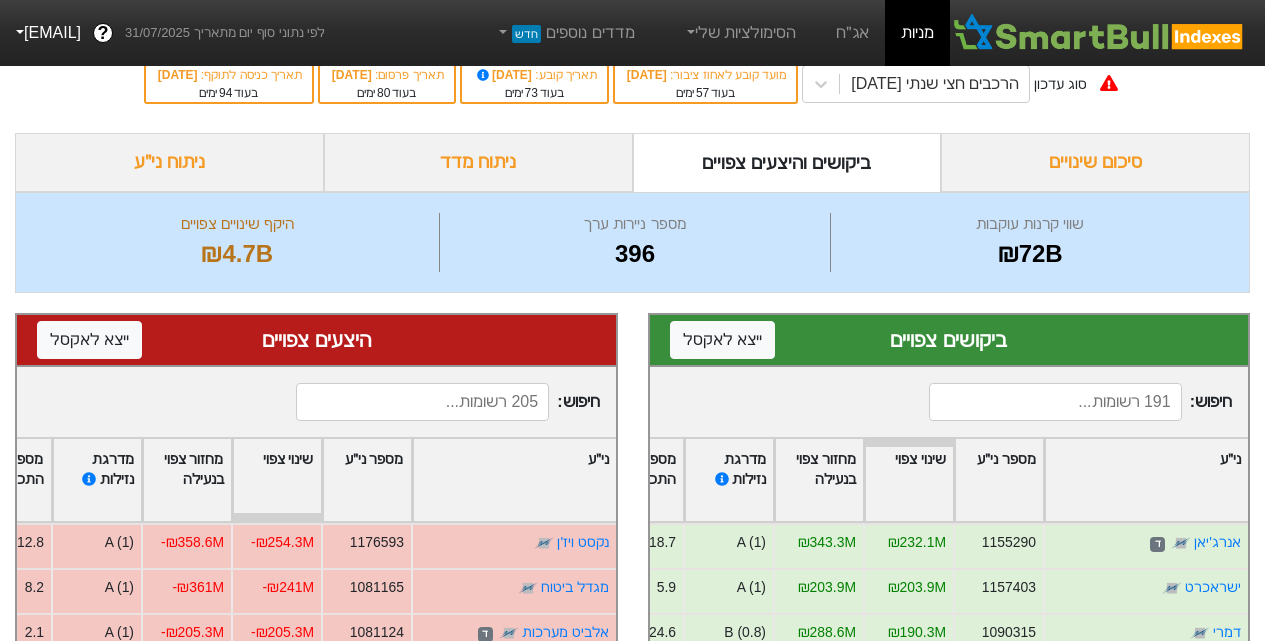 scroll, scrollTop: 0, scrollLeft: 0, axis: both 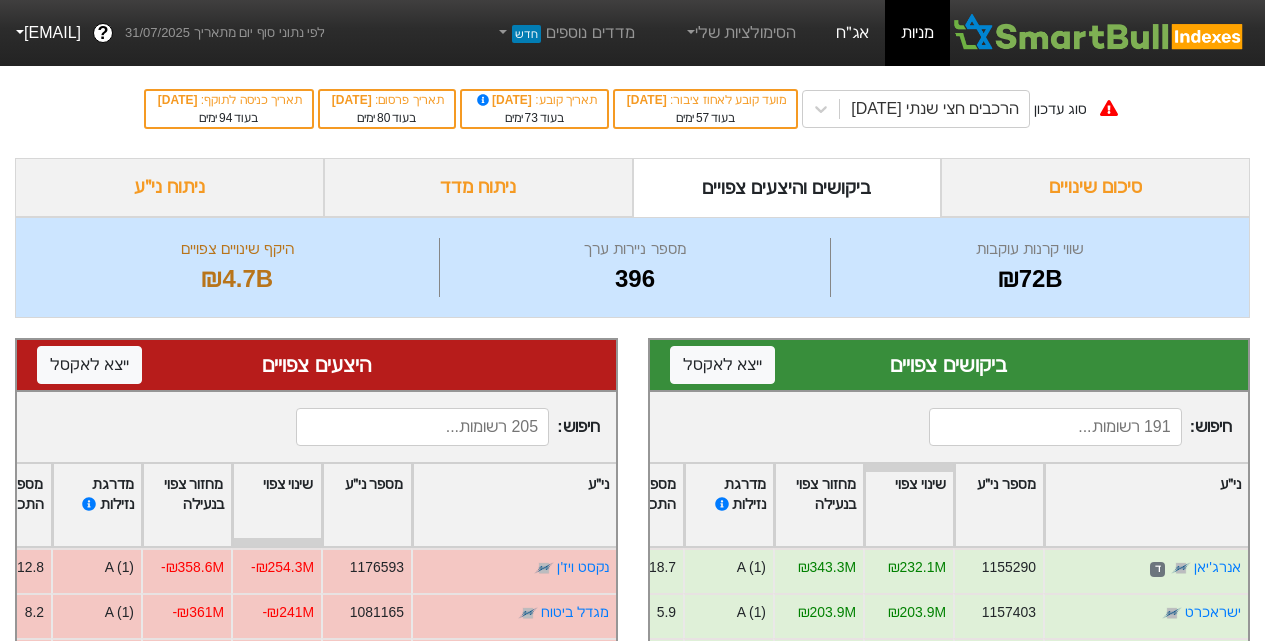 click on "אג״ח" at bounding box center (852, 33) 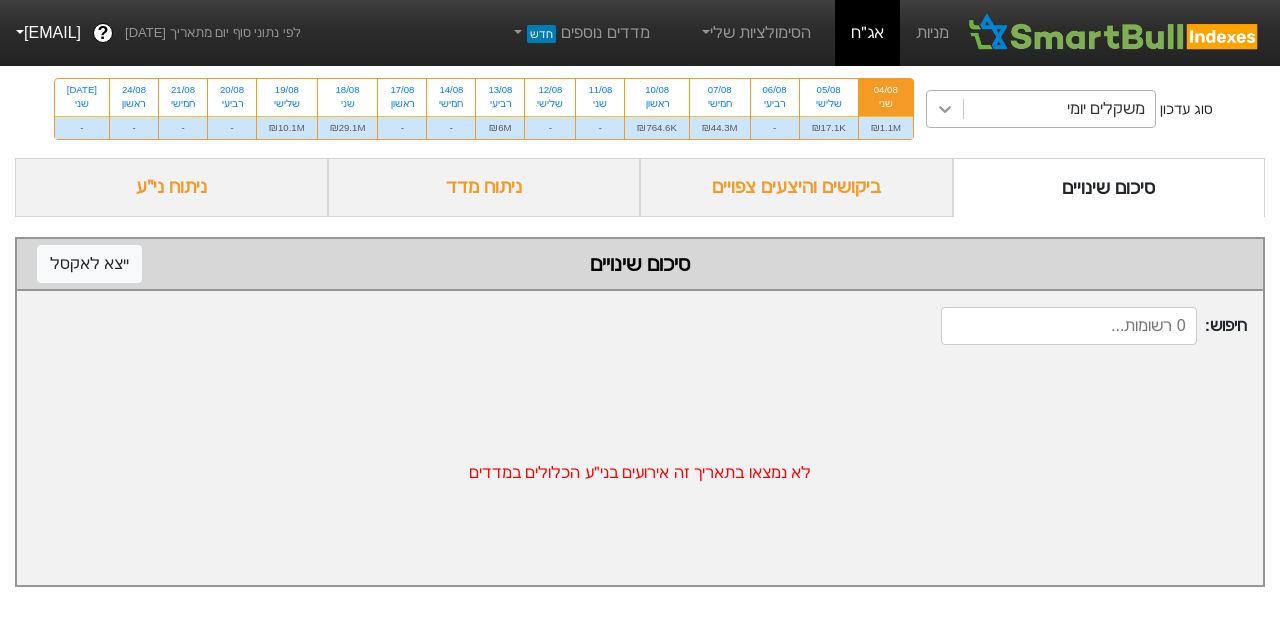 click at bounding box center [945, 109] 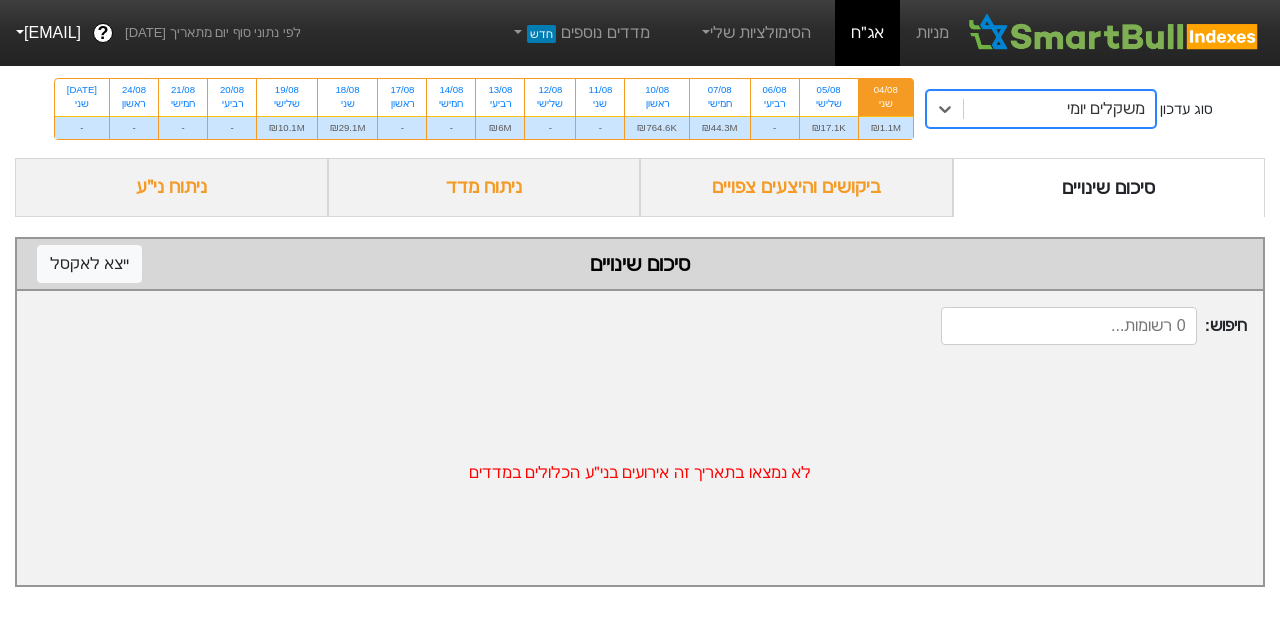 click on "משקלים יומי" at bounding box center (1059, 109) 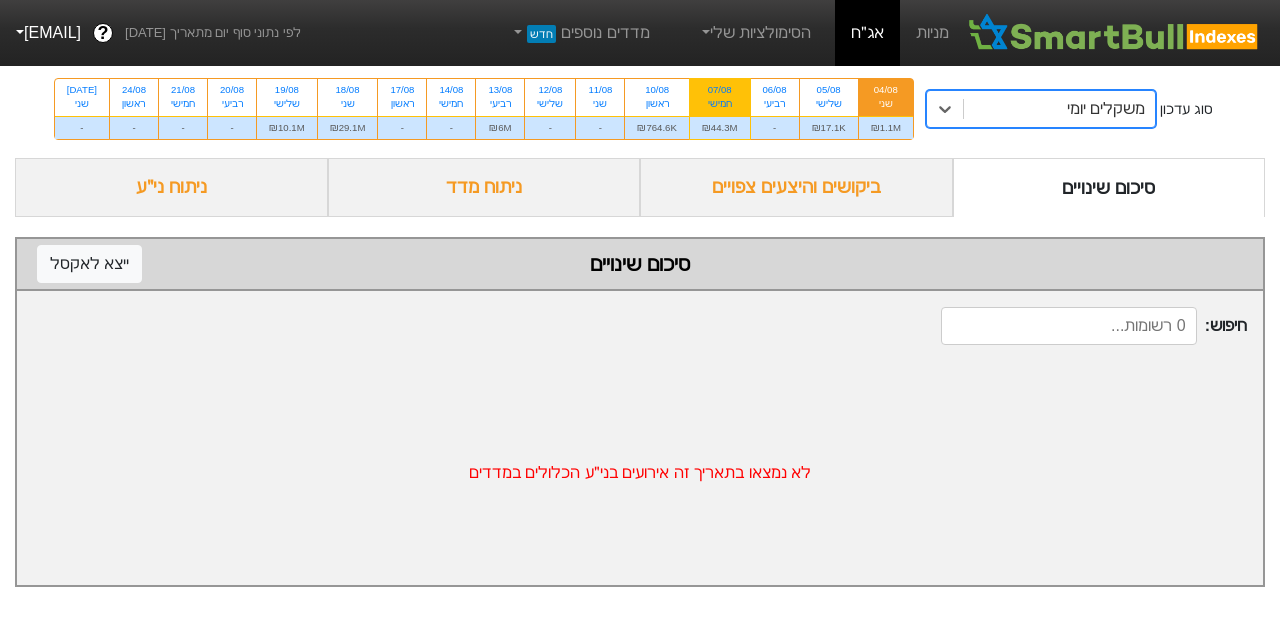 click on "07/08" at bounding box center [720, 90] 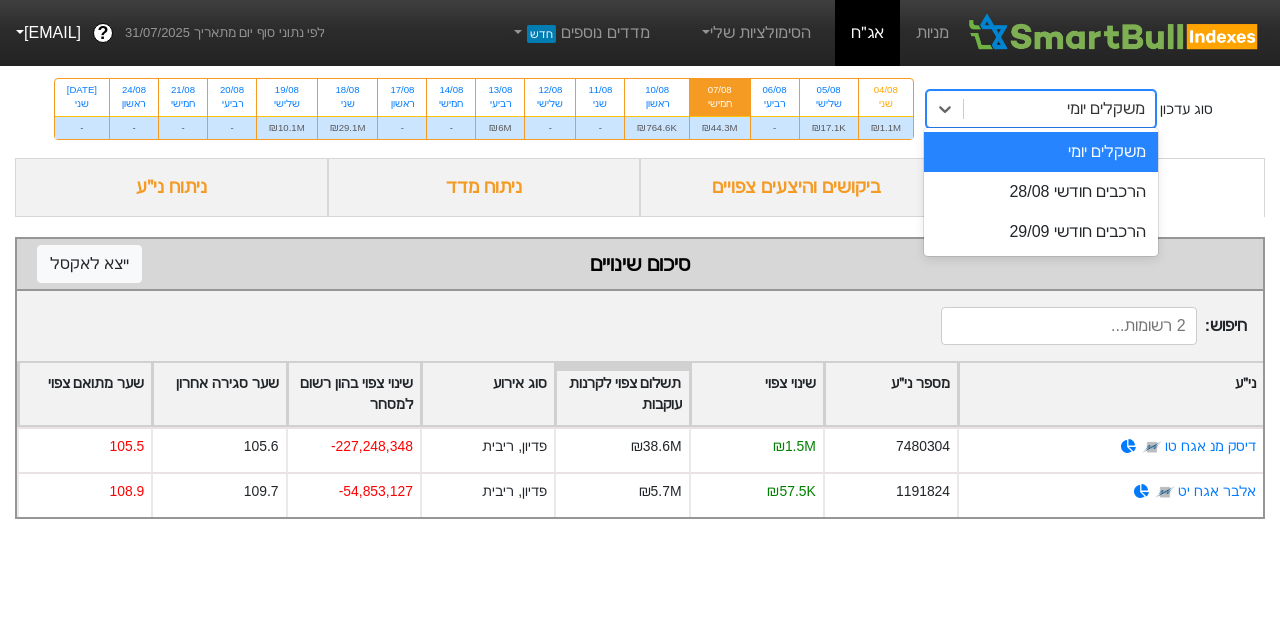 click on "משקלים יומי" at bounding box center [1059, 109] 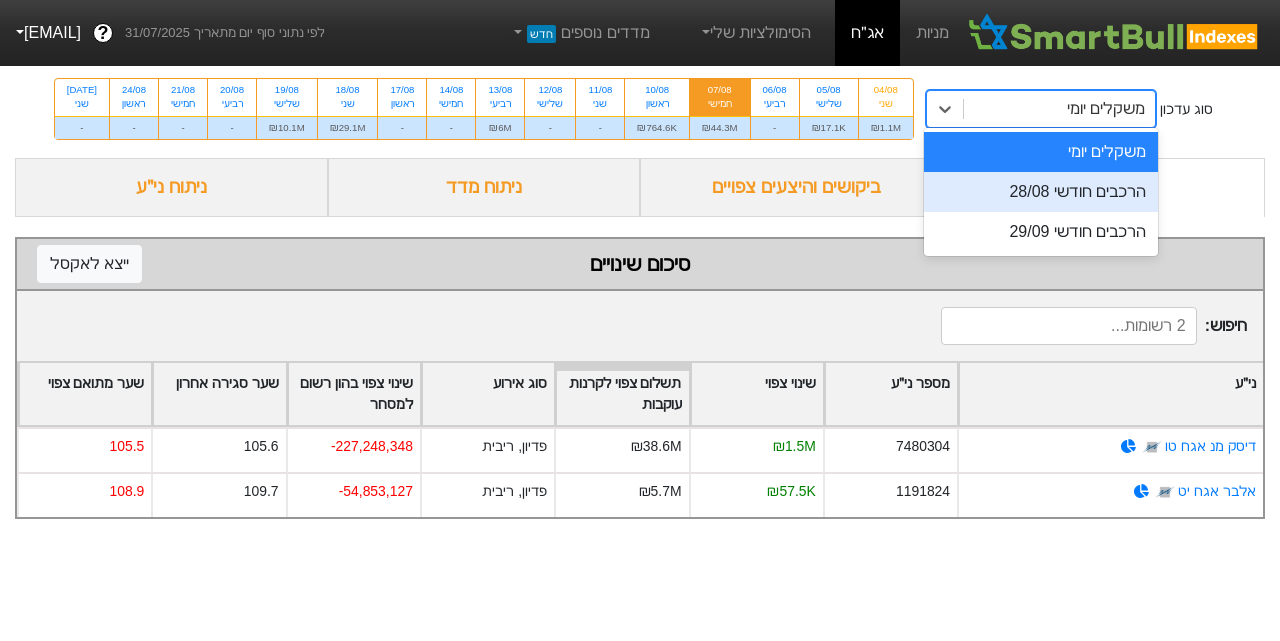 click on "הרכבים חודשי 28/08" at bounding box center (1041, 192) 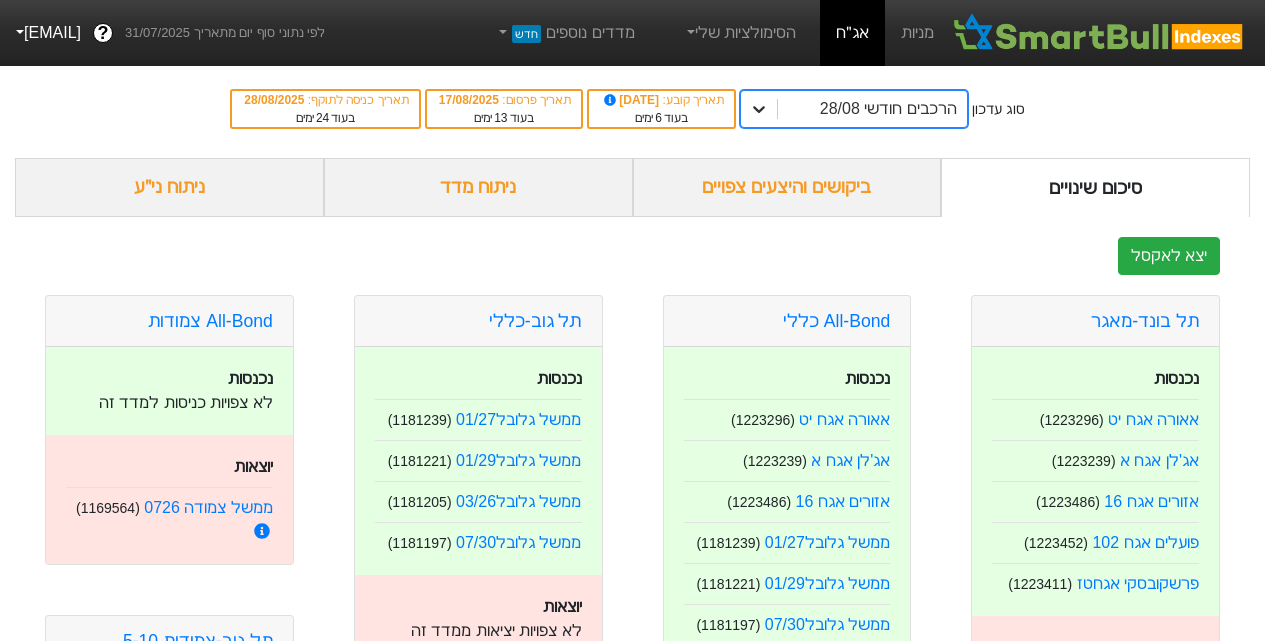 click 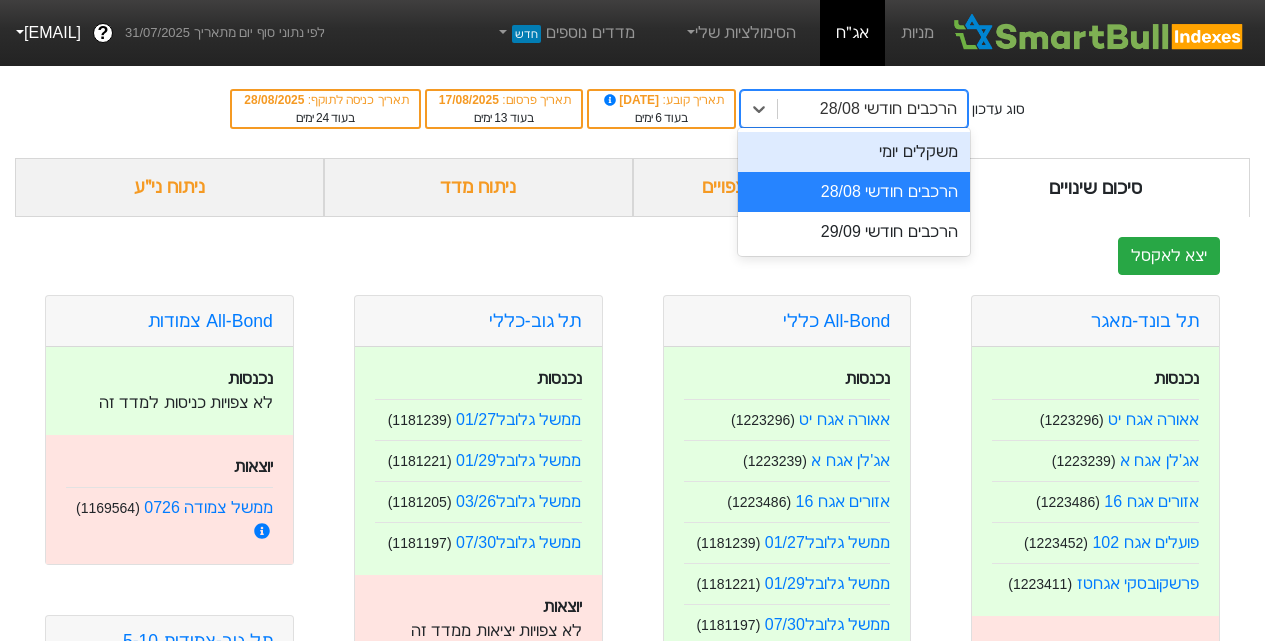 click on "משקלים יומי" at bounding box center [854, 152] 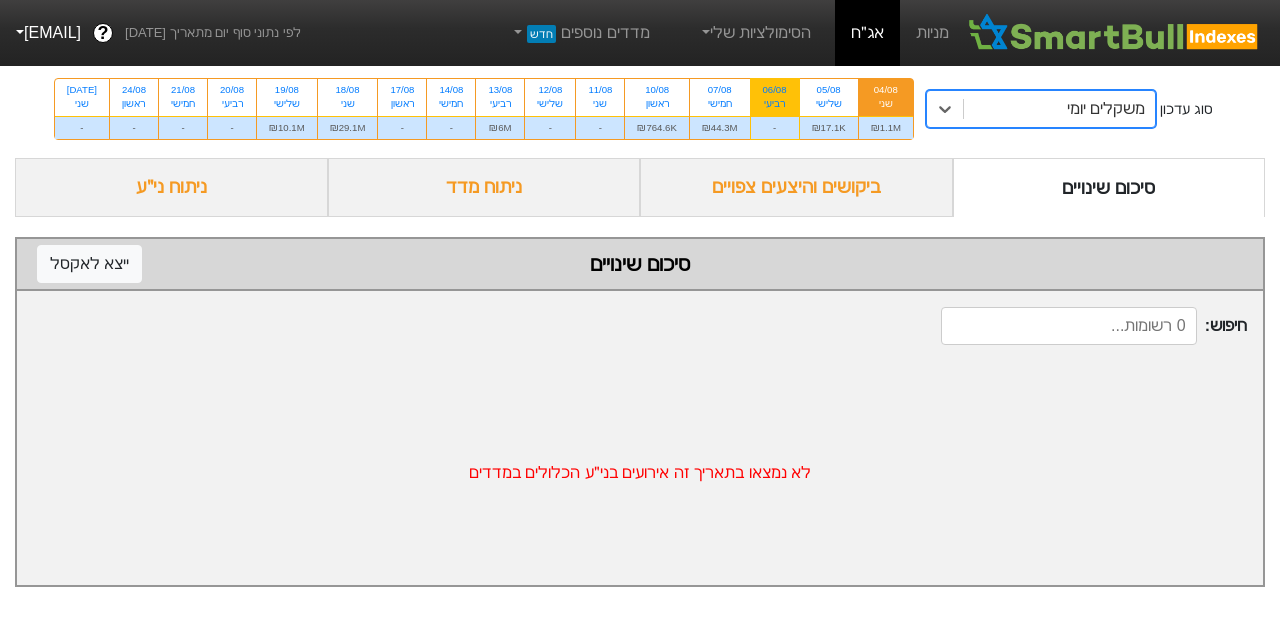 drag, startPoint x: 721, startPoint y: 92, endPoint x: 740, endPoint y: 114, distance: 29.068884 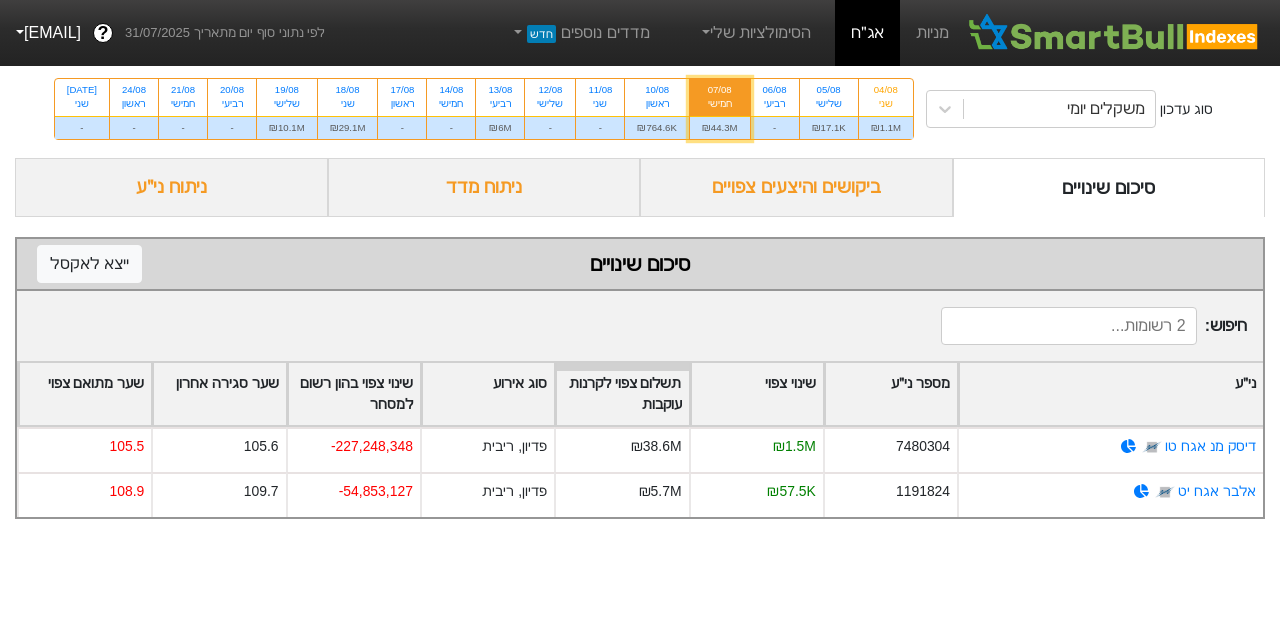 click on "ביקושים והיצעים צפויים" at bounding box center [796, 187] 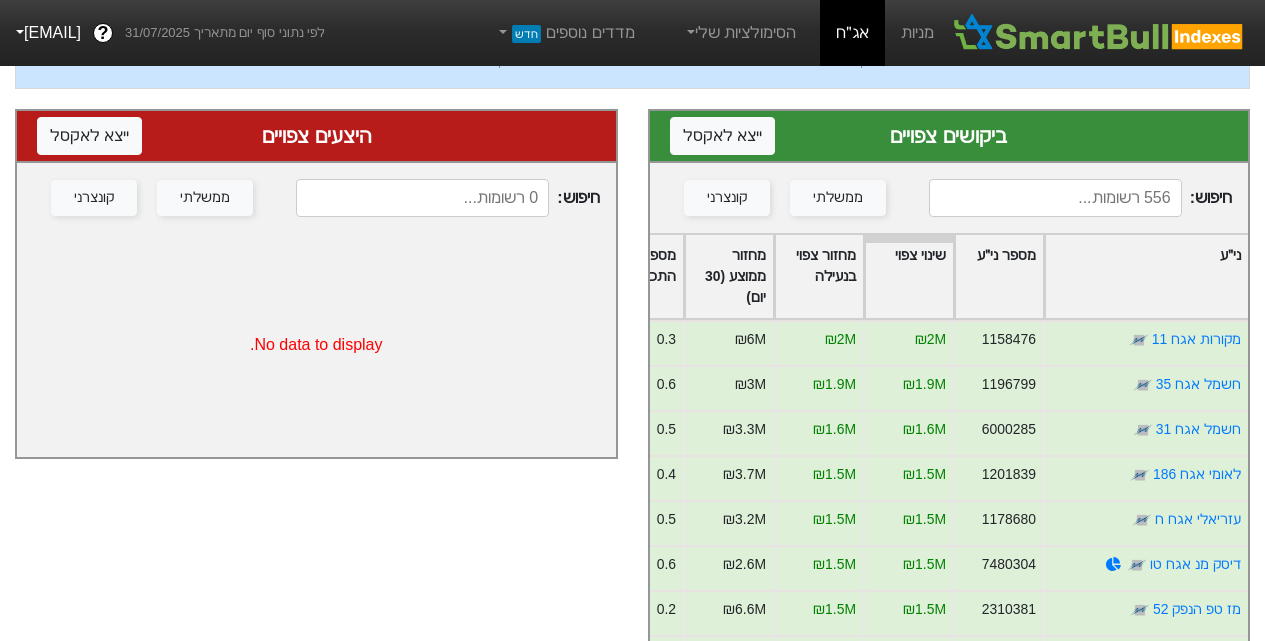scroll, scrollTop: 300, scrollLeft: 0, axis: vertical 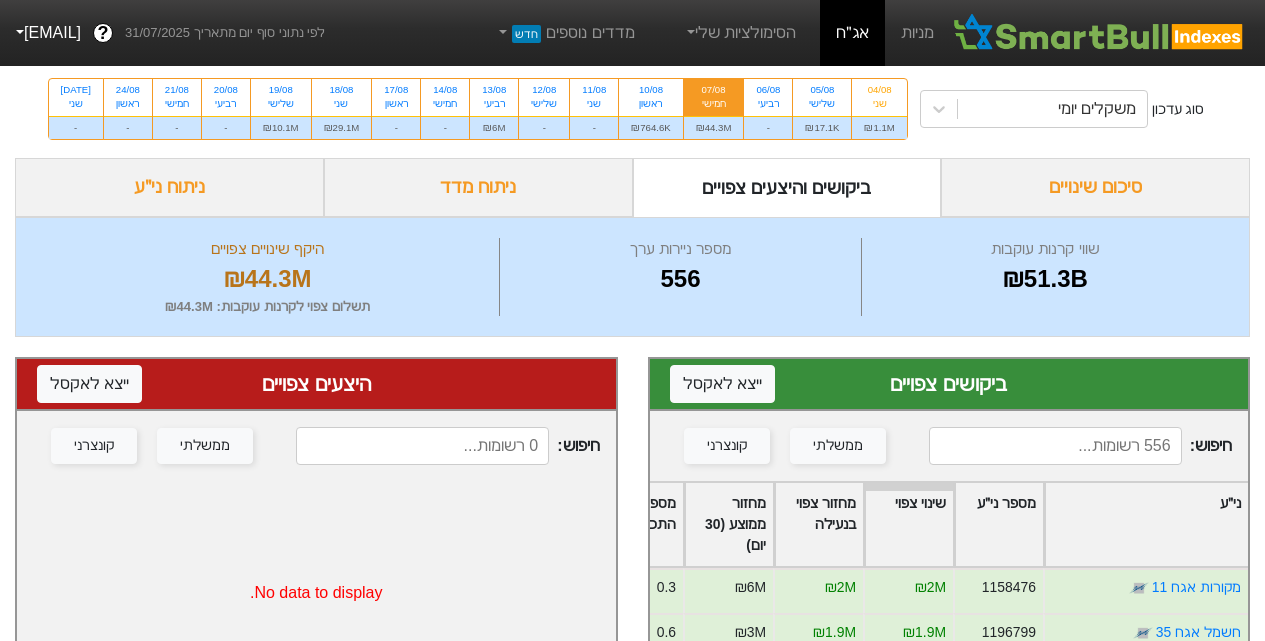 click on "מניות" at bounding box center (917, 33) 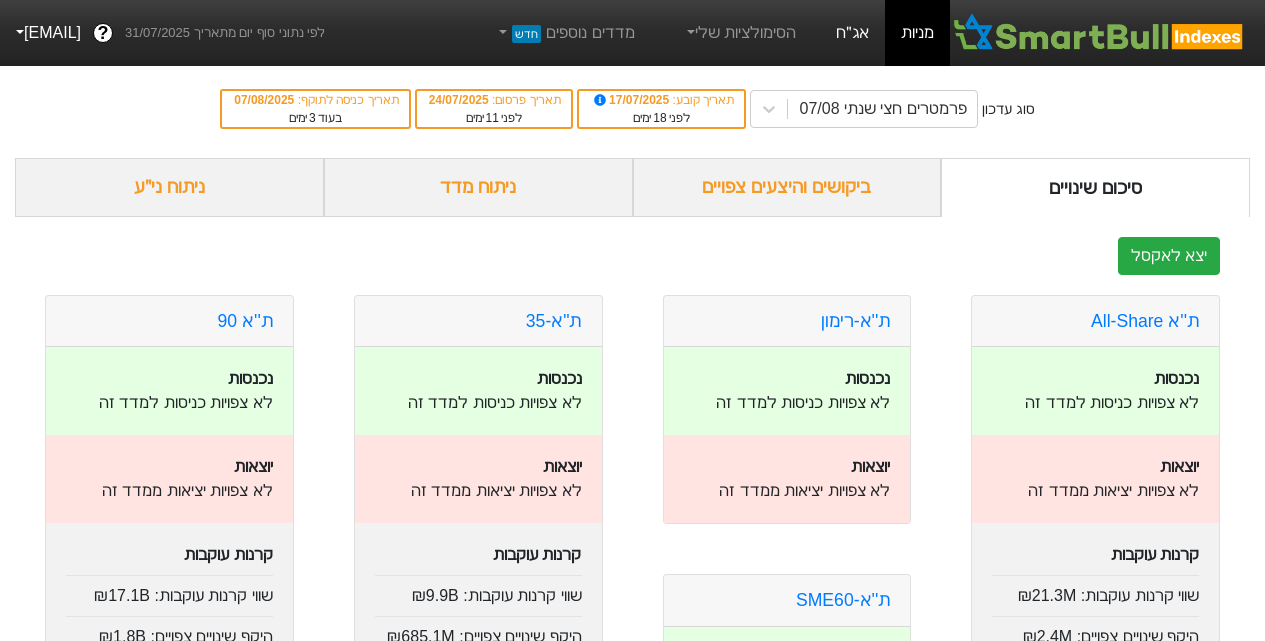 click on "אג״ח" at bounding box center (852, 33) 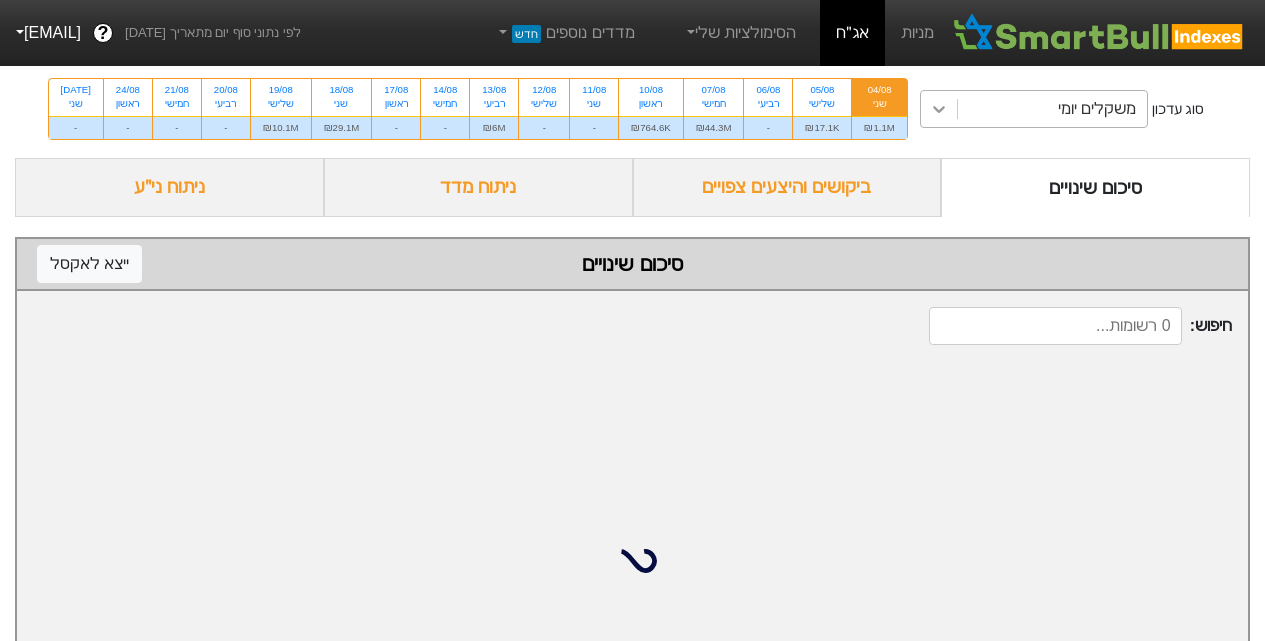 click 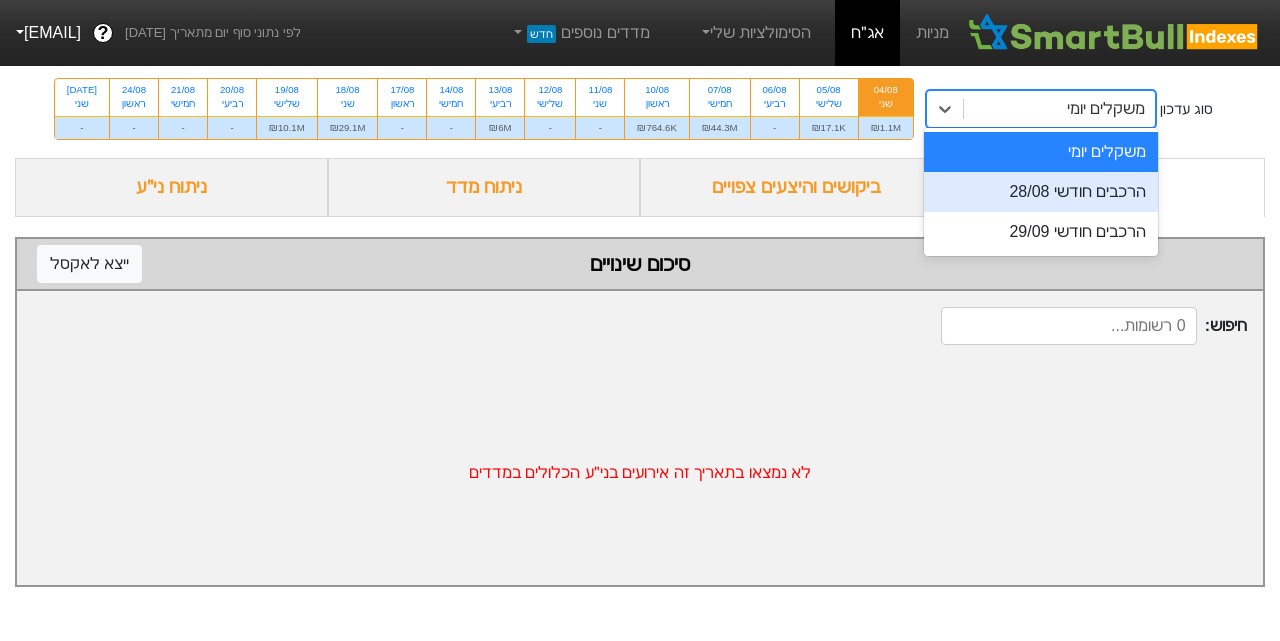 click on "הרכבים חודשי 28/08" at bounding box center [1041, 192] 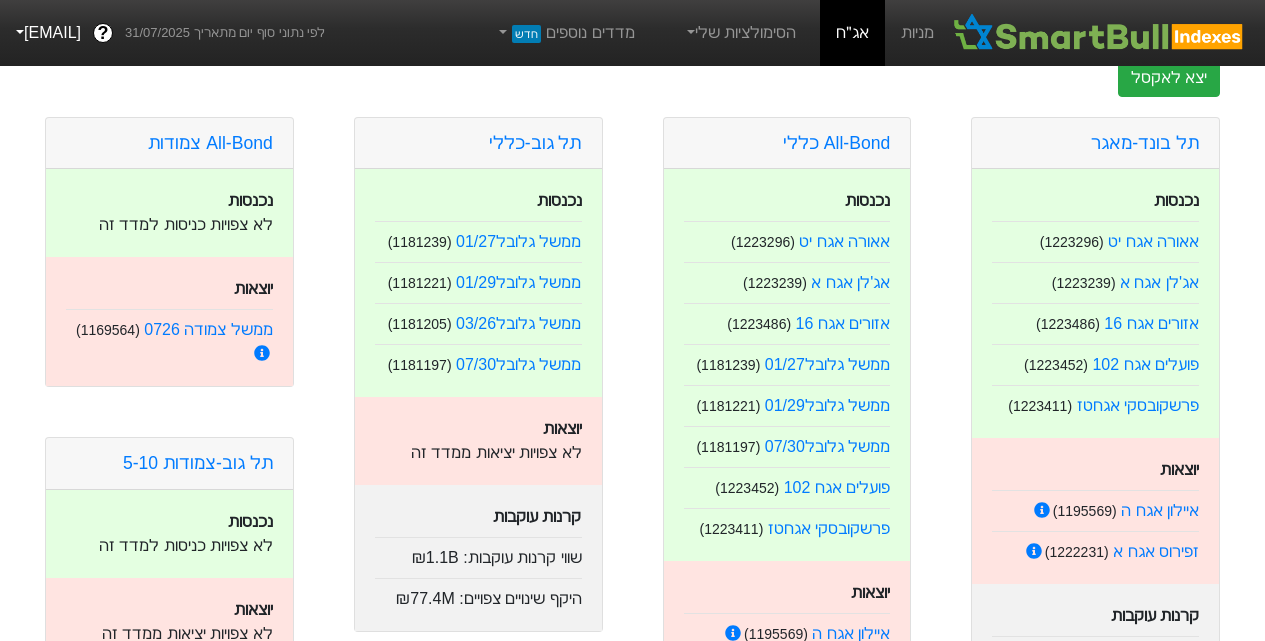 scroll, scrollTop: 200, scrollLeft: 0, axis: vertical 